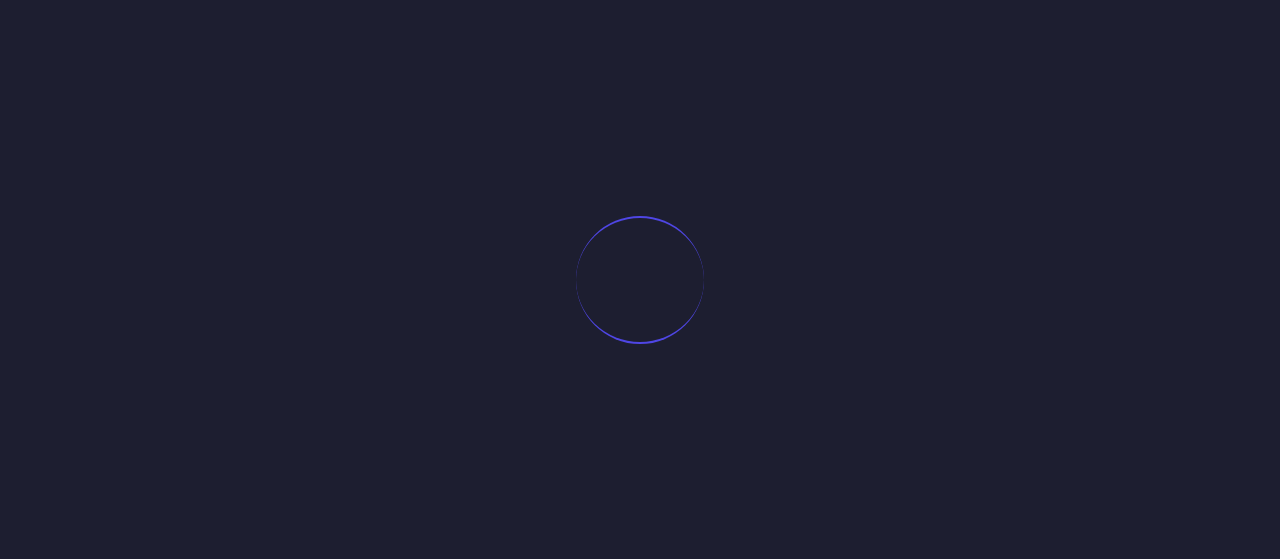 scroll, scrollTop: 0, scrollLeft: 0, axis: both 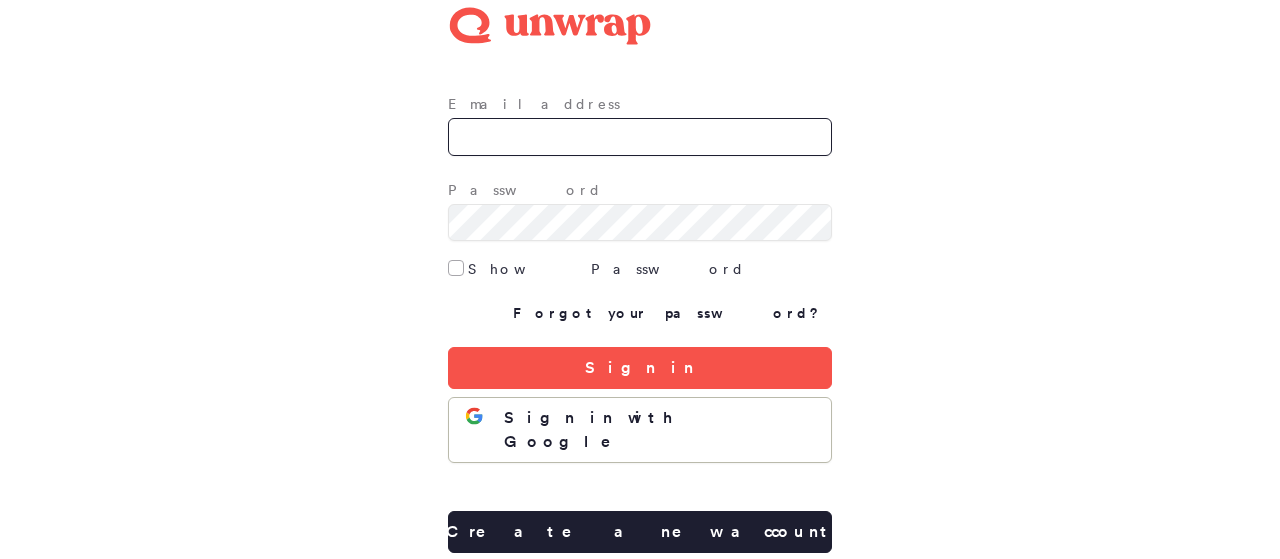 click on "Email address" at bounding box center (640, 137) 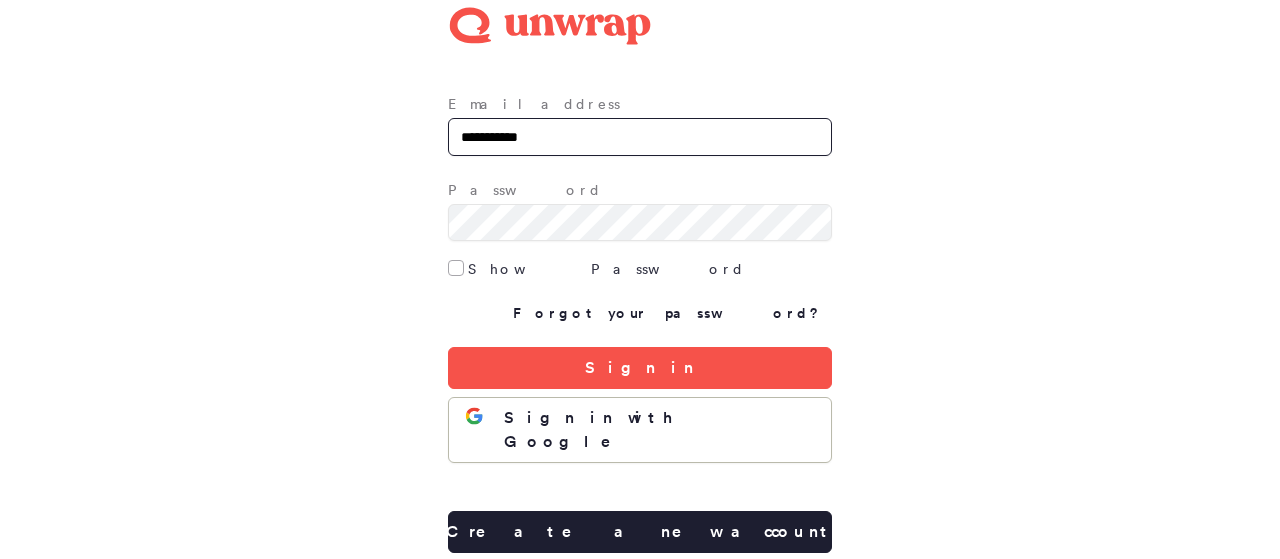 type on "**********" 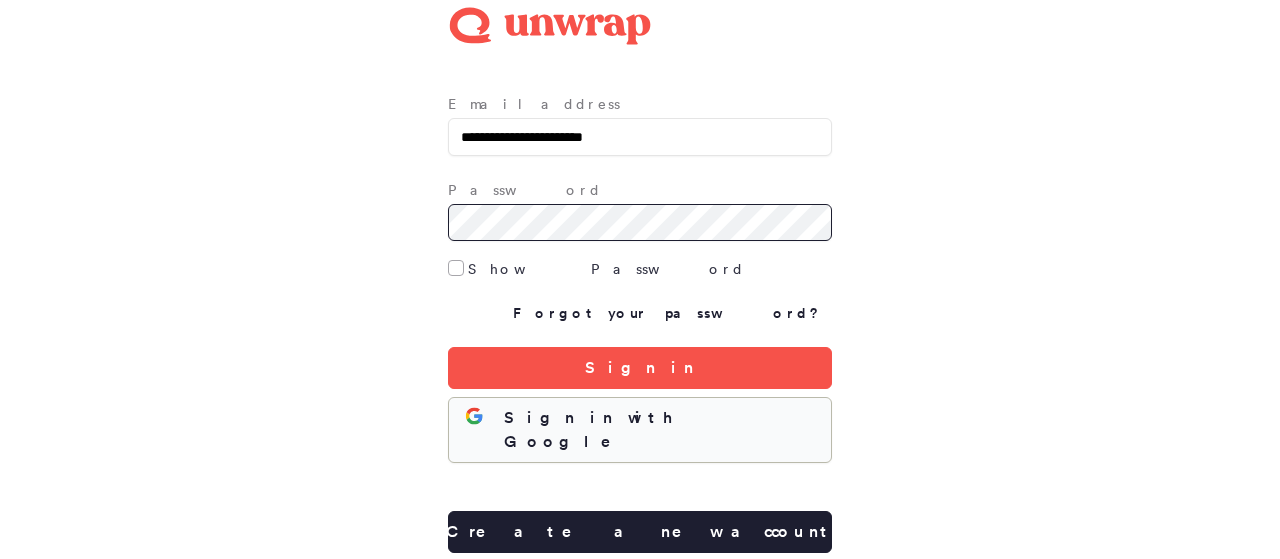 click on "Sign in" at bounding box center [640, 368] 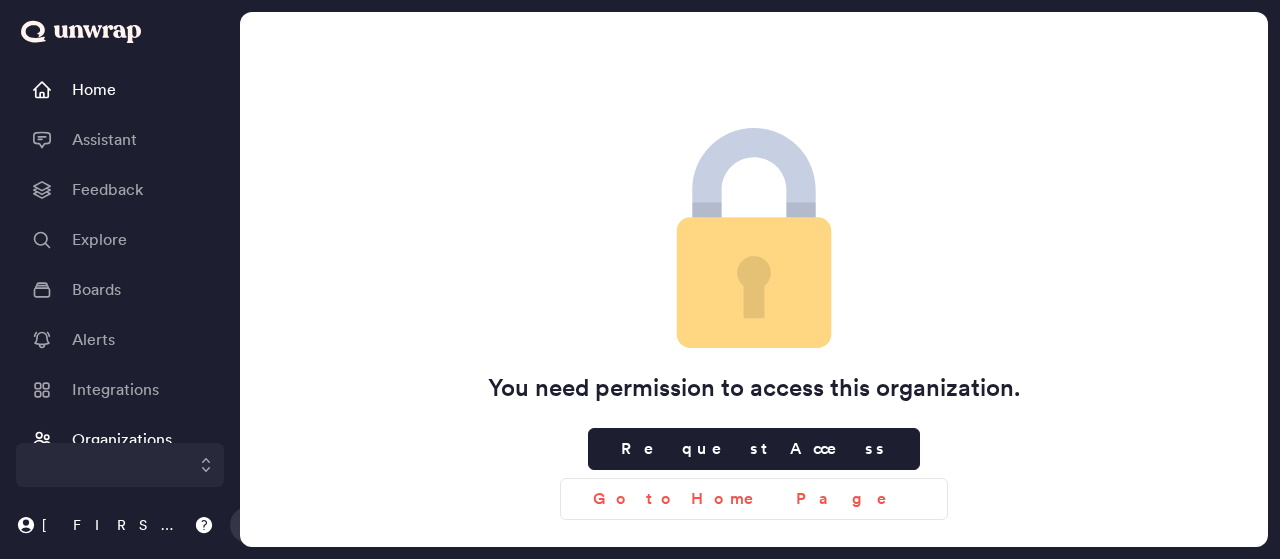 scroll, scrollTop: 0, scrollLeft: 0, axis: both 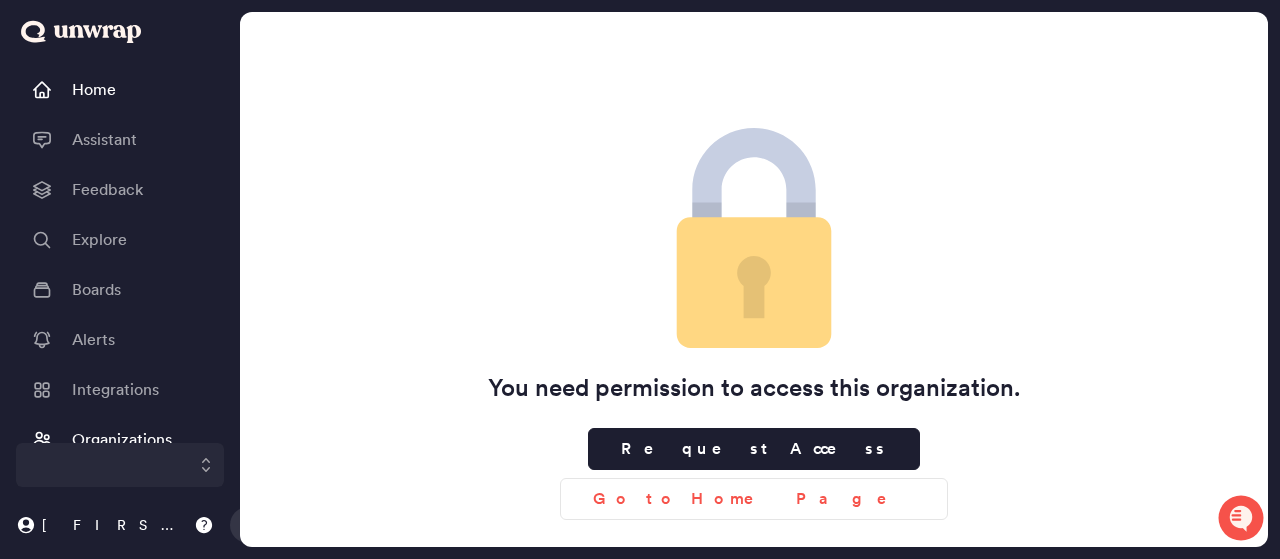 click on "You need permission to access this organization. Request Access Go to Home Page" at bounding box center [754, 324] 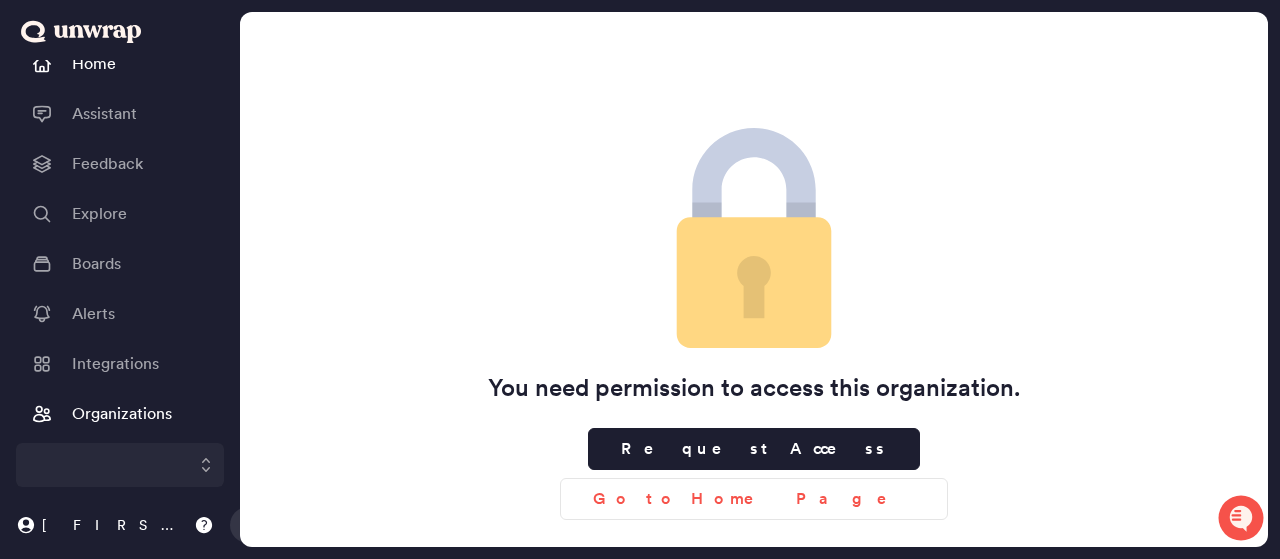 scroll, scrollTop: 0, scrollLeft: 0, axis: both 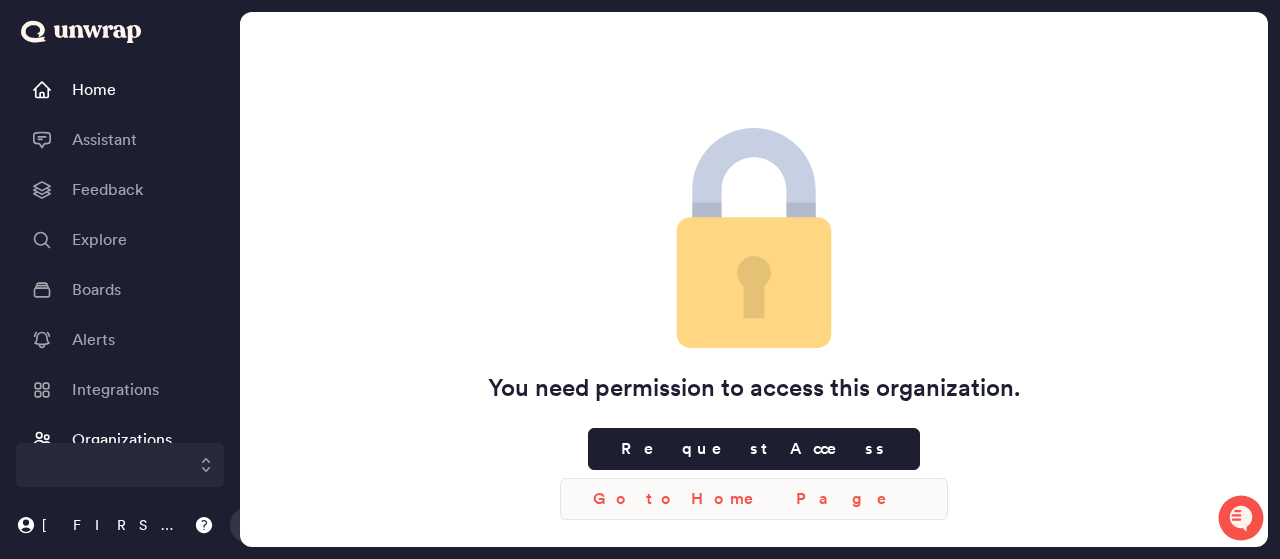 click on "Go to Home Page" at bounding box center (754, 499) 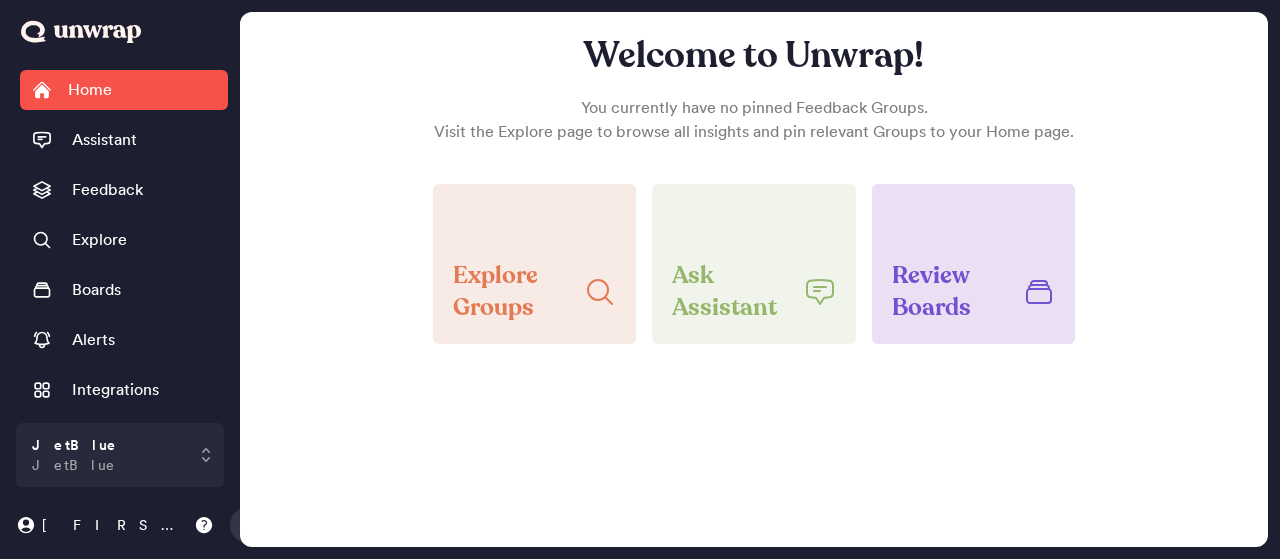 scroll, scrollTop: 0, scrollLeft: 0, axis: both 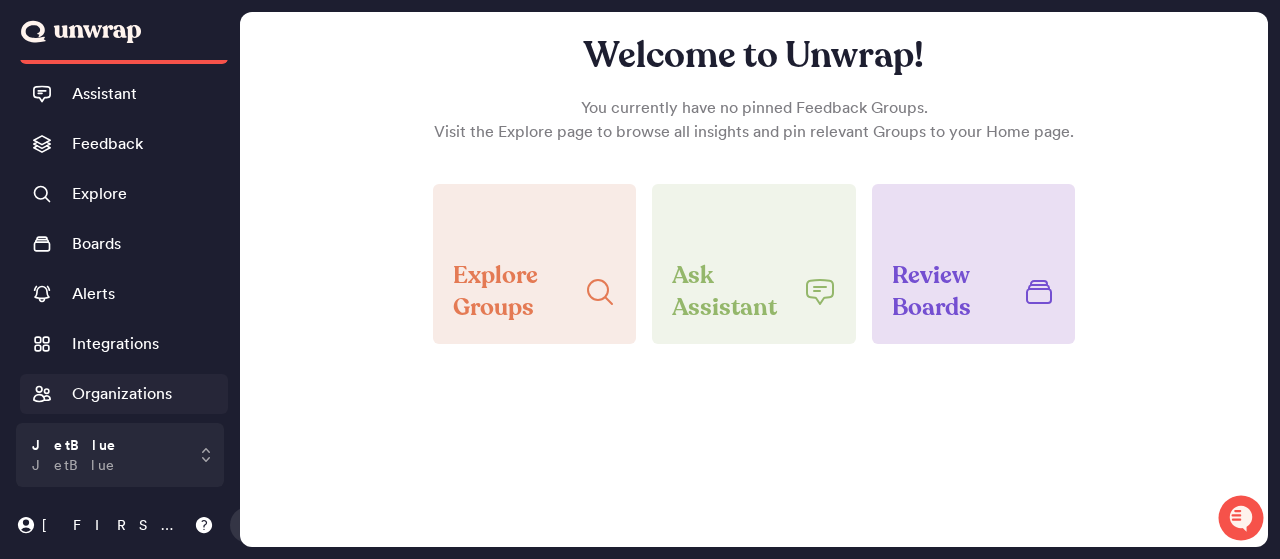 click on "Organizations" at bounding box center [122, 394] 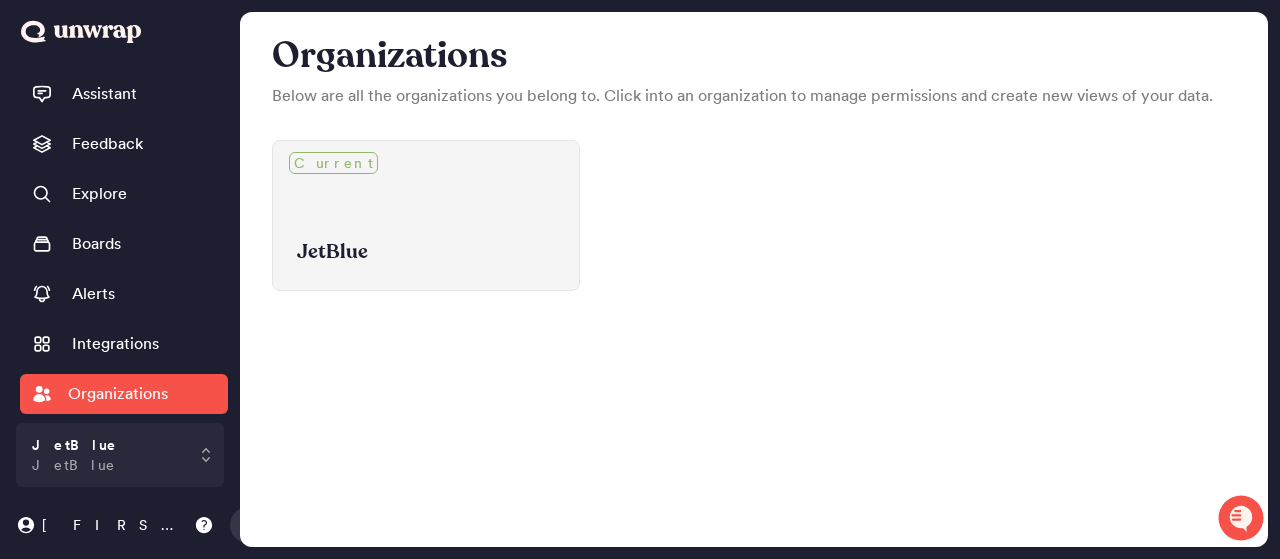 click on "JetBlue" at bounding box center [426, 237] 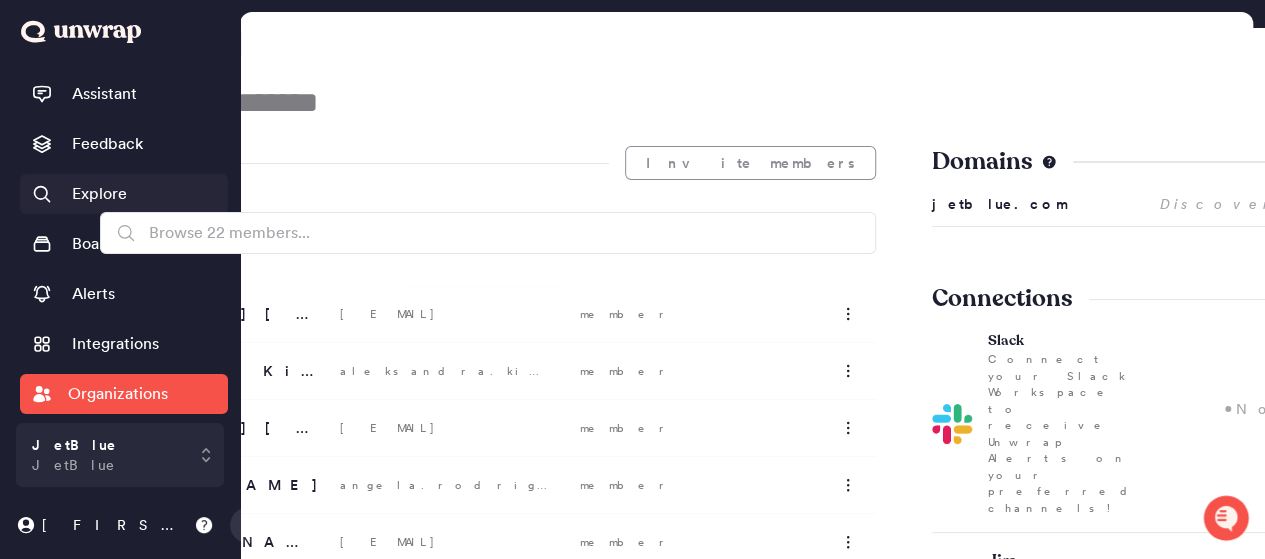 click on "Explore" at bounding box center [124, 194] 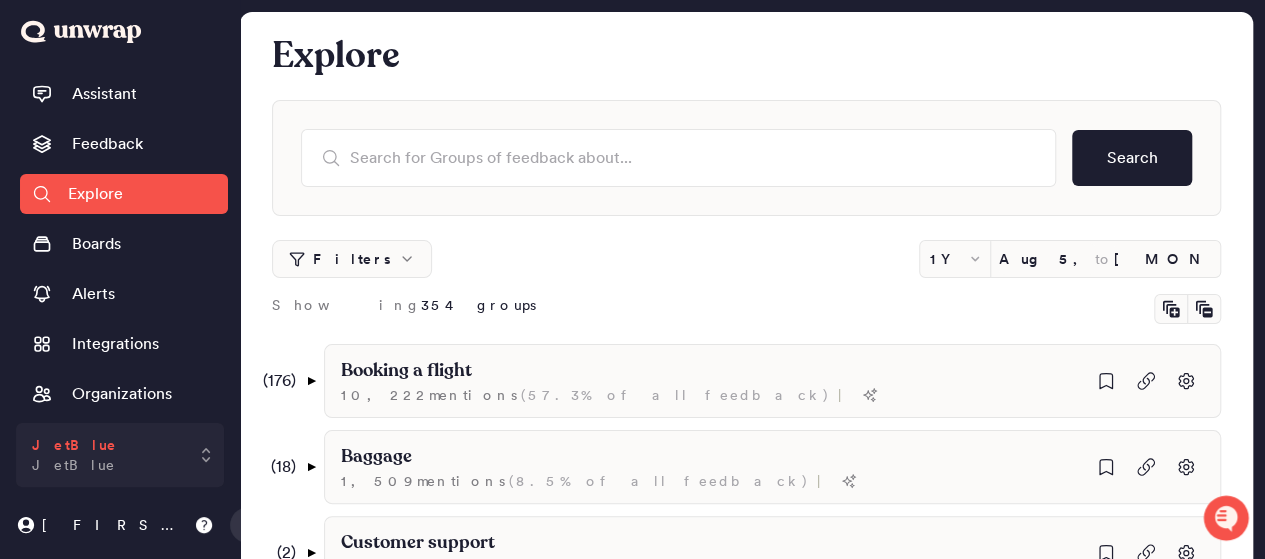 click on "JetBlue" at bounding box center [74, 465] 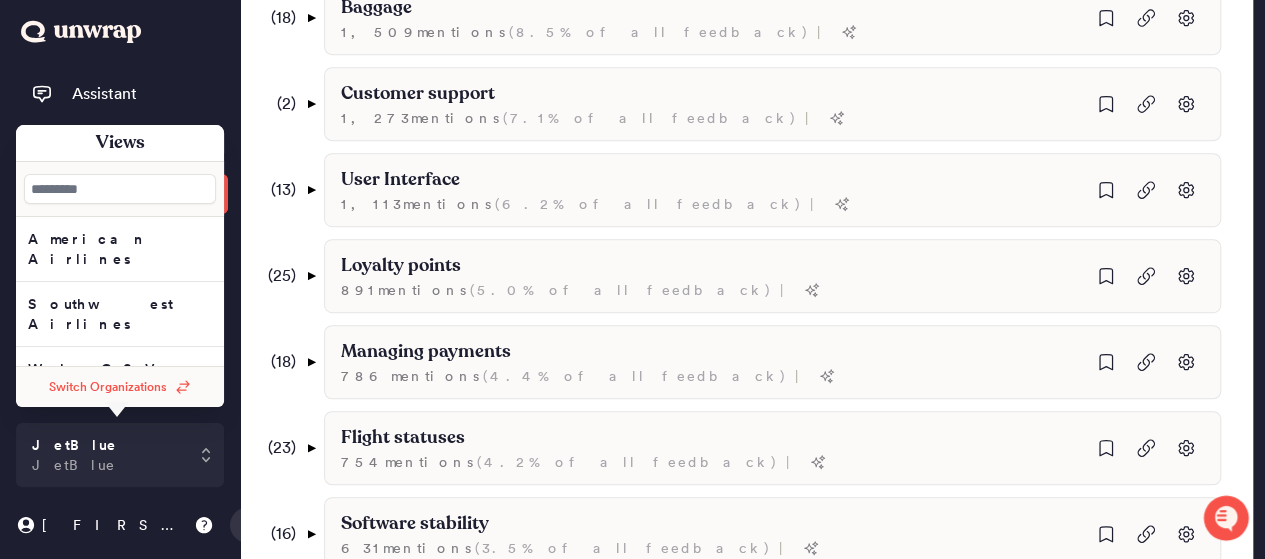 scroll, scrollTop: 446, scrollLeft: 0, axis: vertical 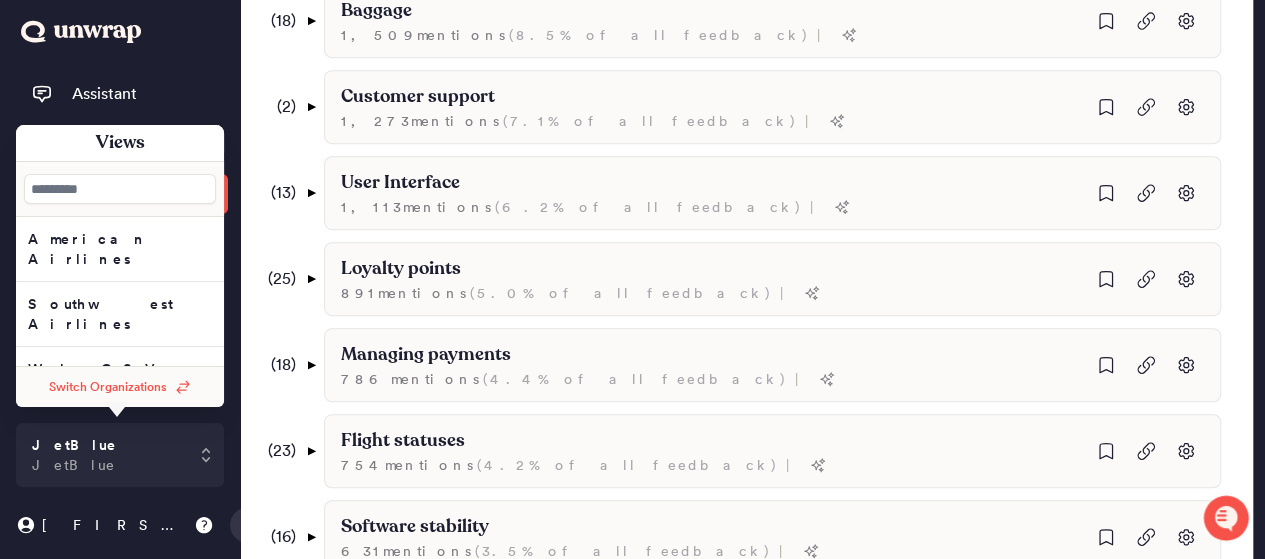 click on "JetBlue" at bounding box center (120, 479) 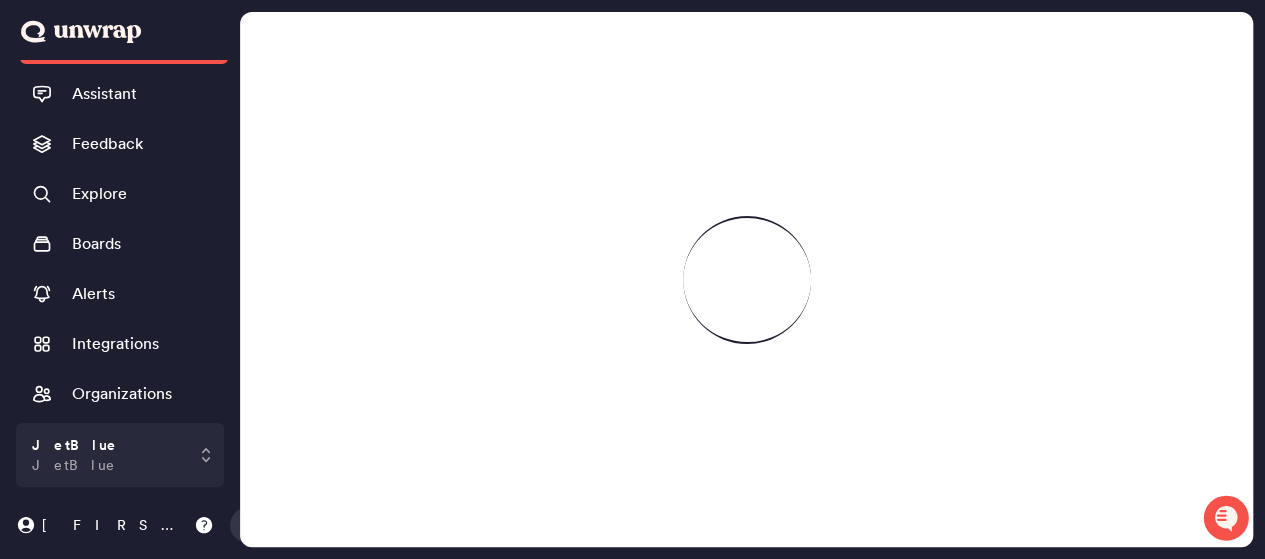 scroll, scrollTop: 0, scrollLeft: 0, axis: both 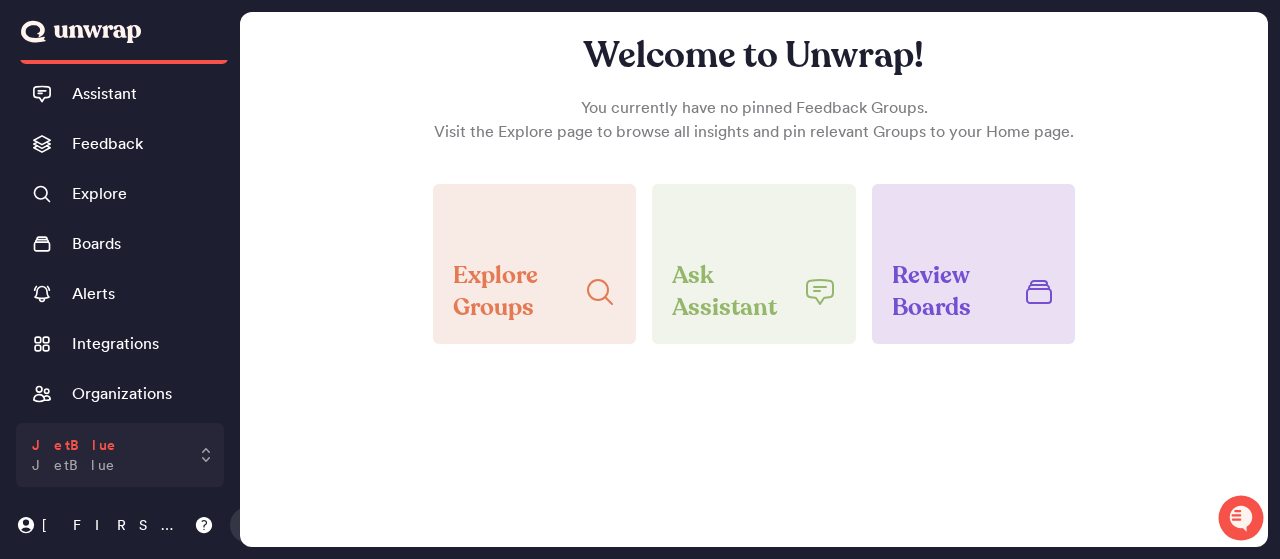 click on "JetBlue" at bounding box center [75, 445] 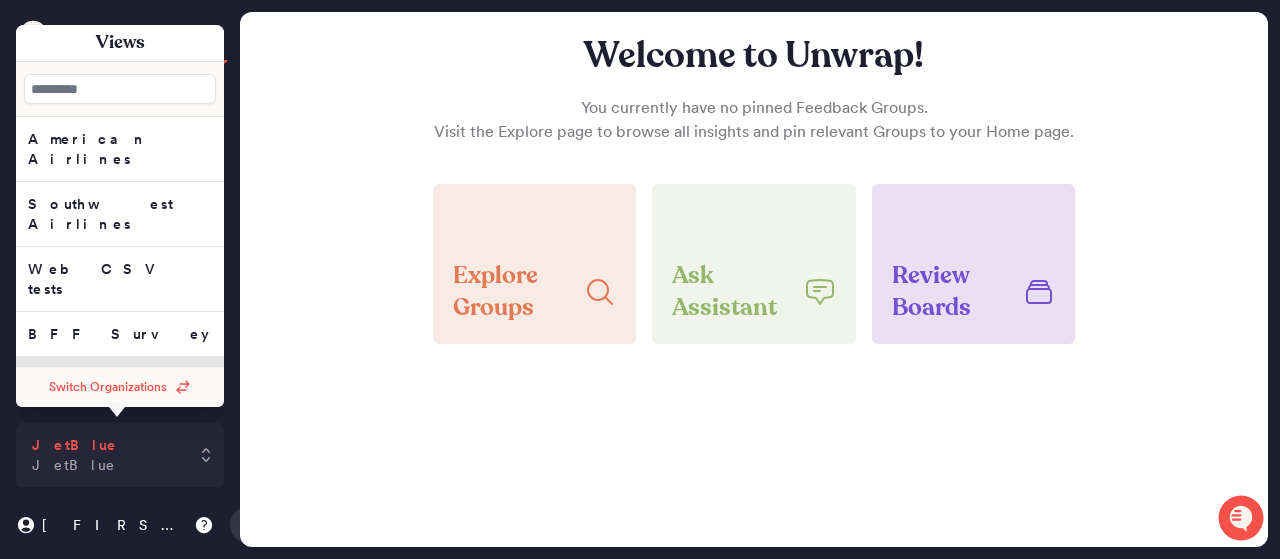 click on "JetBlue" at bounding box center [74, 465] 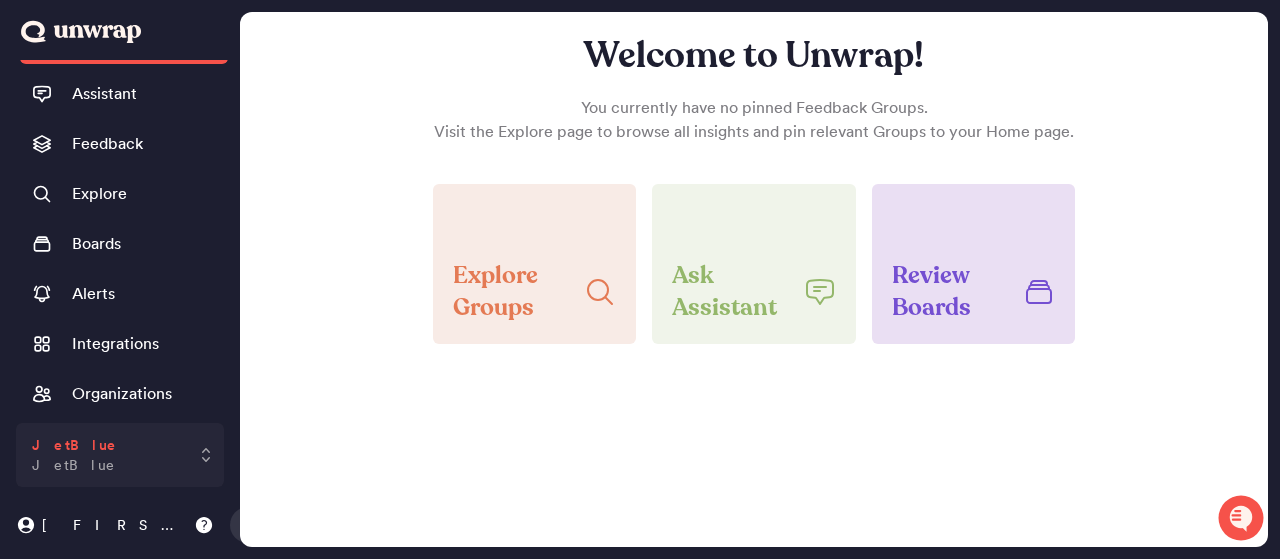 click on "JetBlue JetBlue" at bounding box center (120, 455) 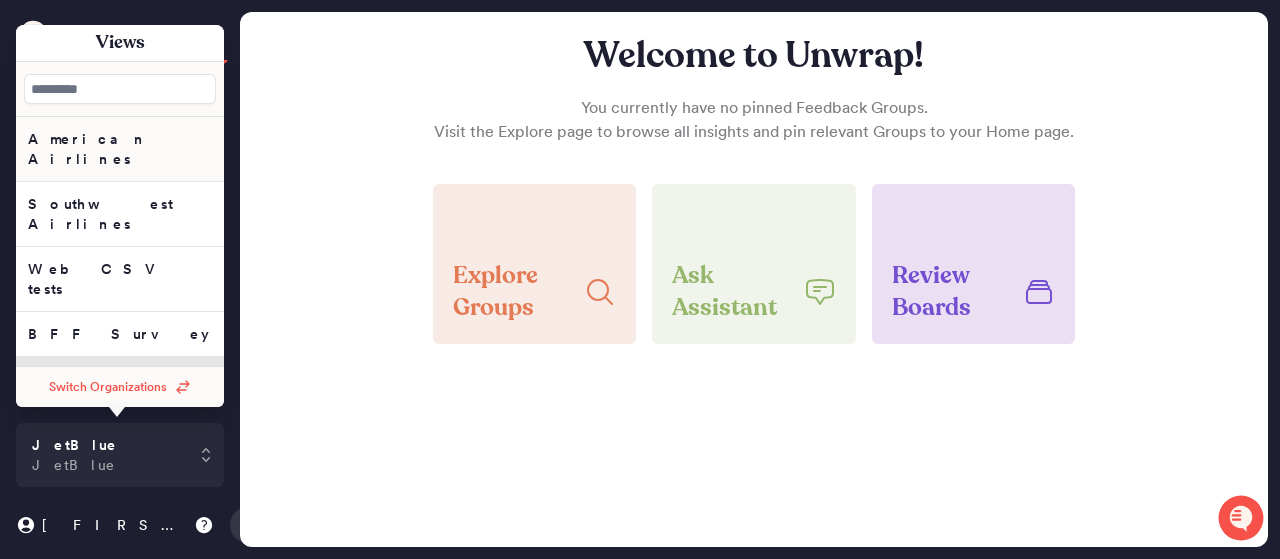 click on "American Airlines" at bounding box center (120, 149) 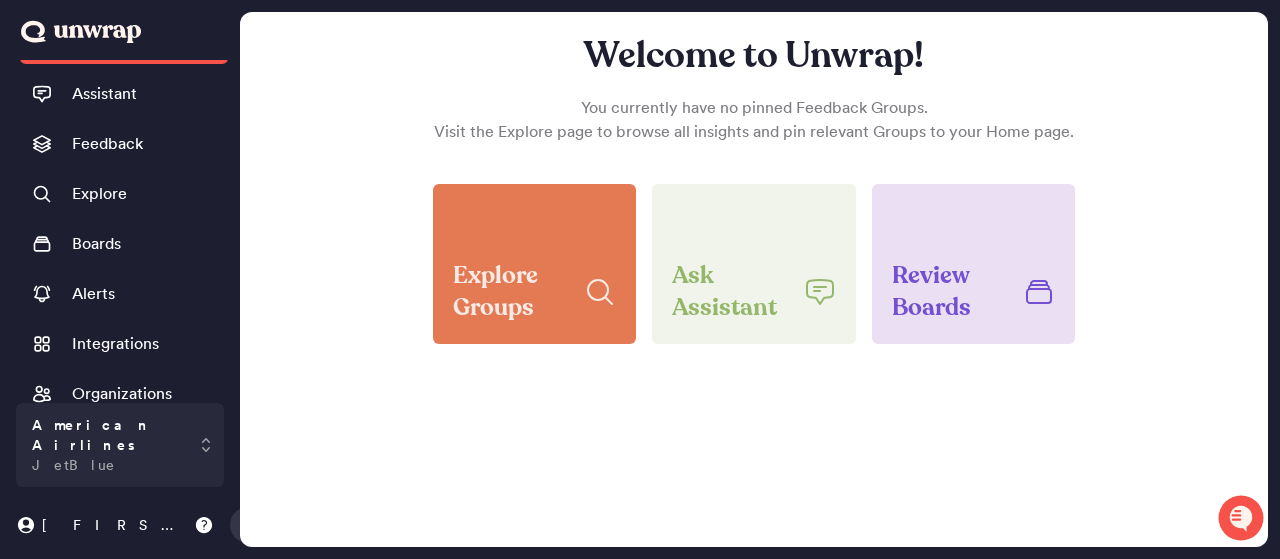 click on "Explore  Groups" at bounding box center (511, 292) 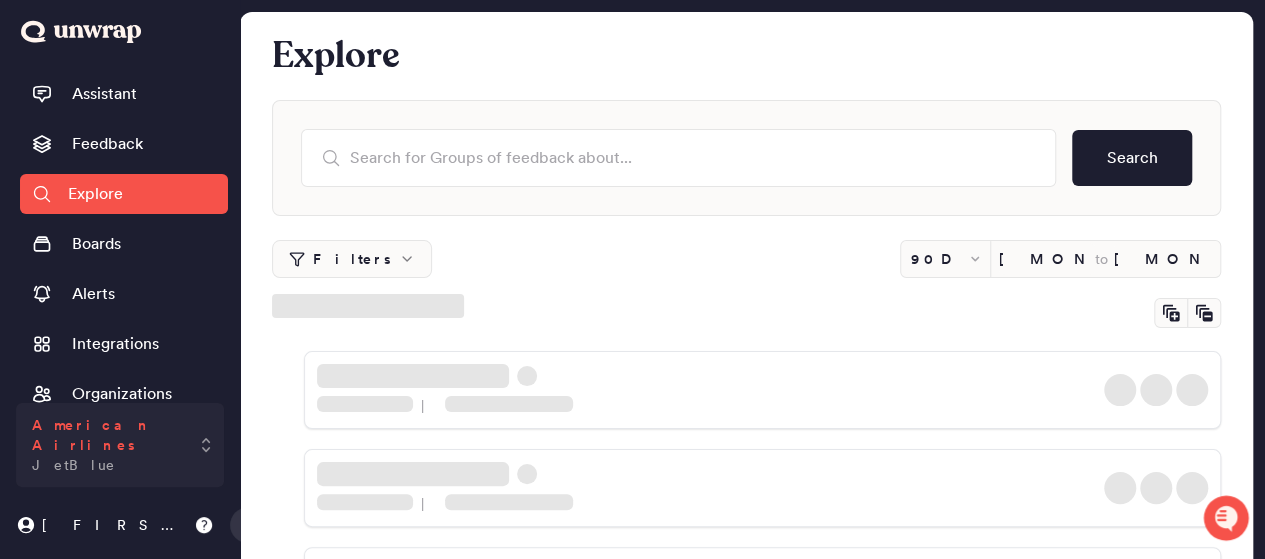 click 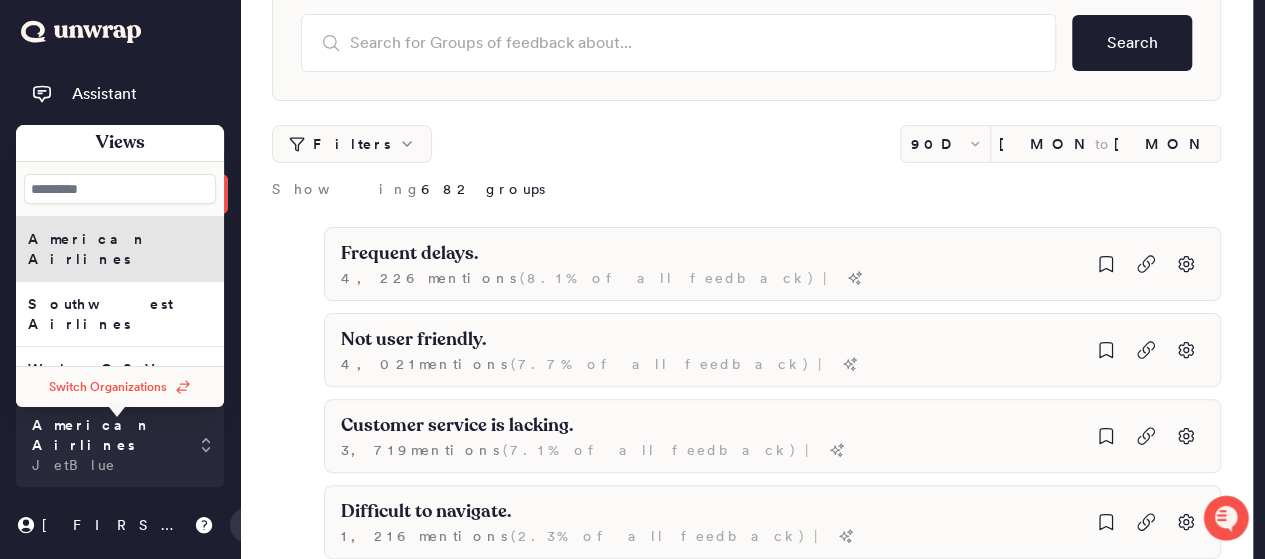 scroll, scrollTop: 119, scrollLeft: 0, axis: vertical 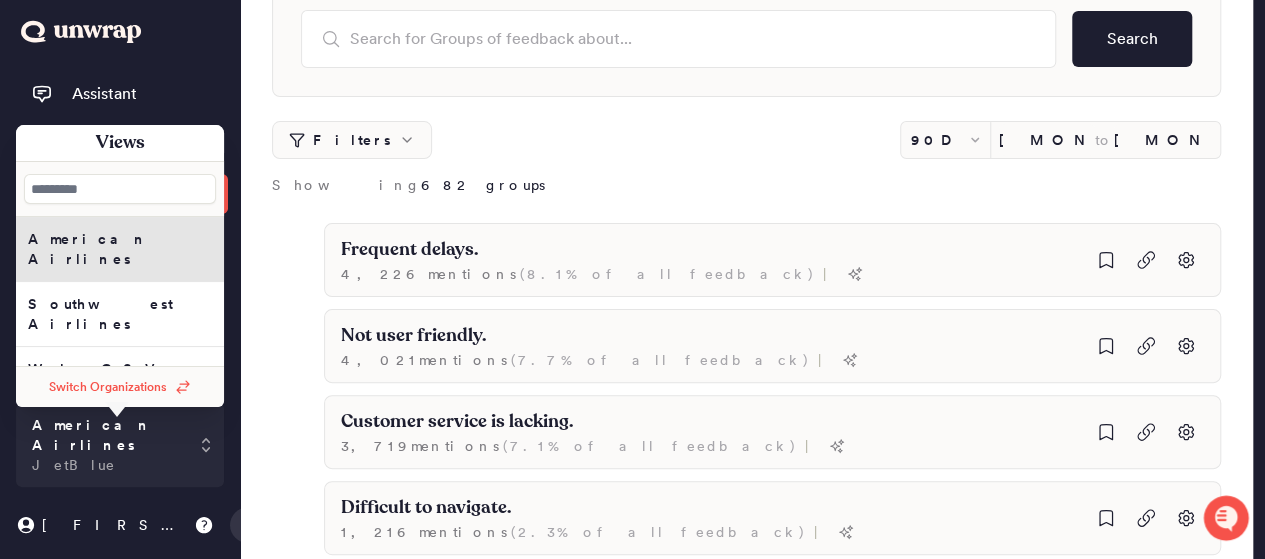 click on "JetBlue" at bounding box center (120, 314) 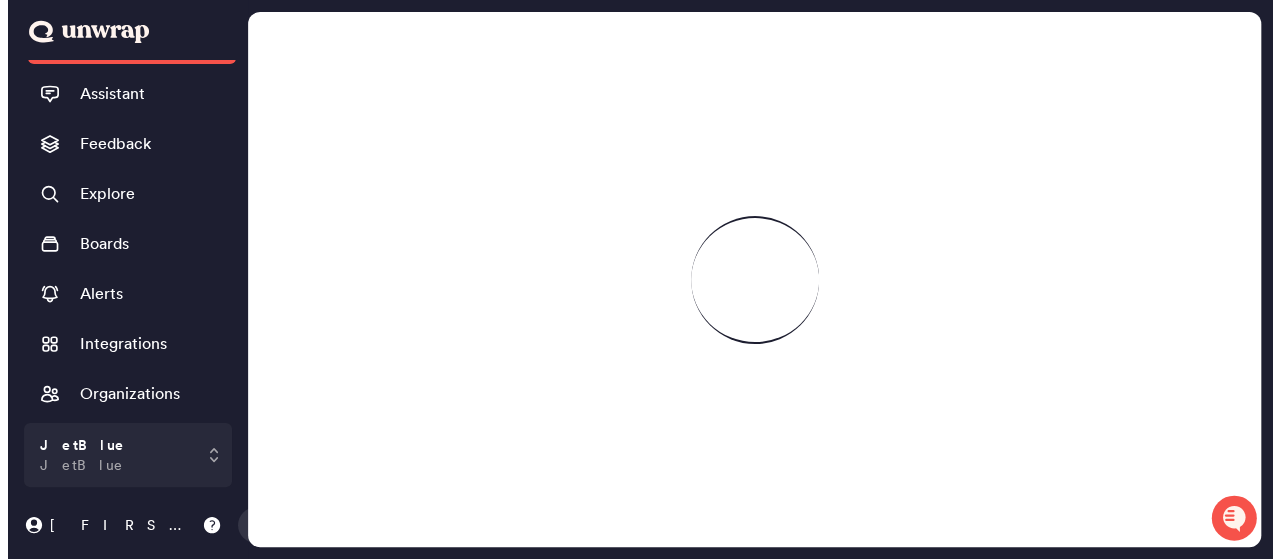 scroll, scrollTop: 0, scrollLeft: 0, axis: both 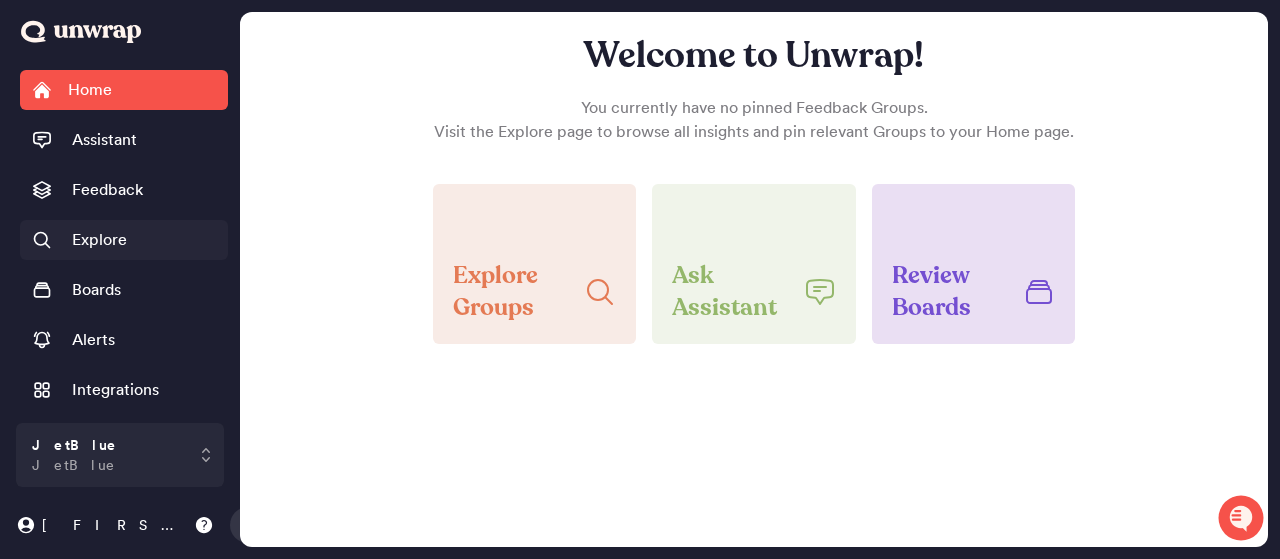 click on "Explore" at bounding box center (124, 240) 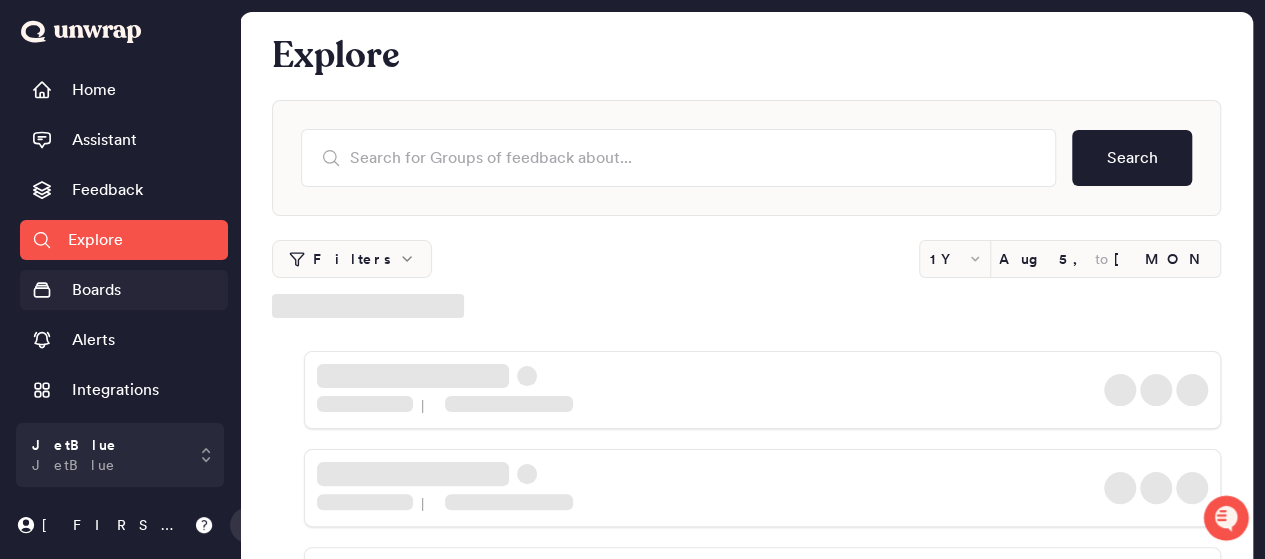 click on "Boards" at bounding box center [124, 290] 